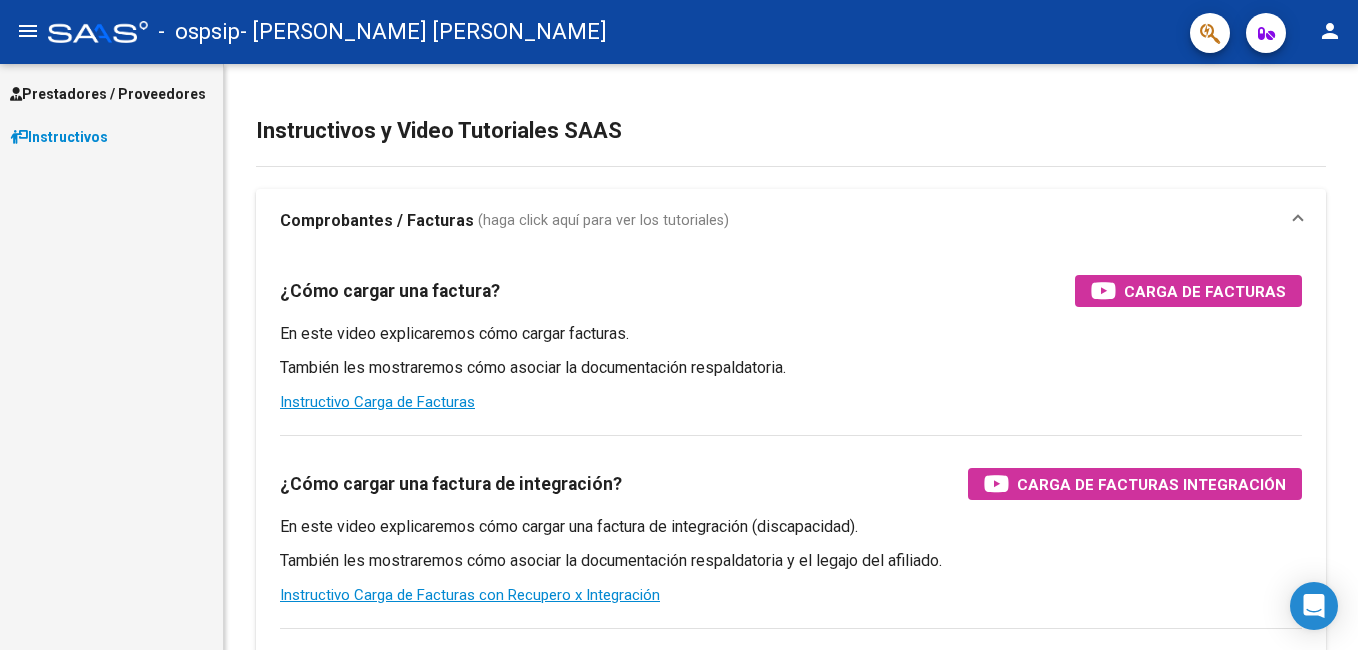 scroll, scrollTop: 0, scrollLeft: 0, axis: both 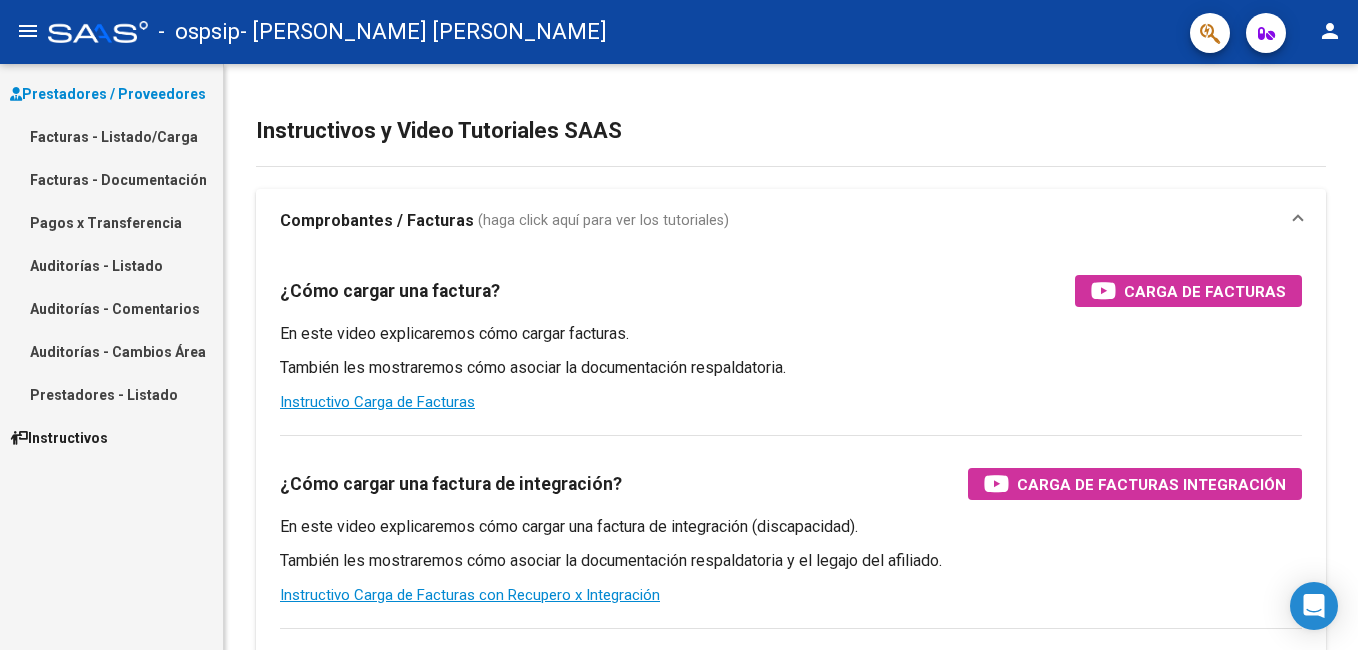 click on "Facturas - Listado/Carga" at bounding box center (111, 136) 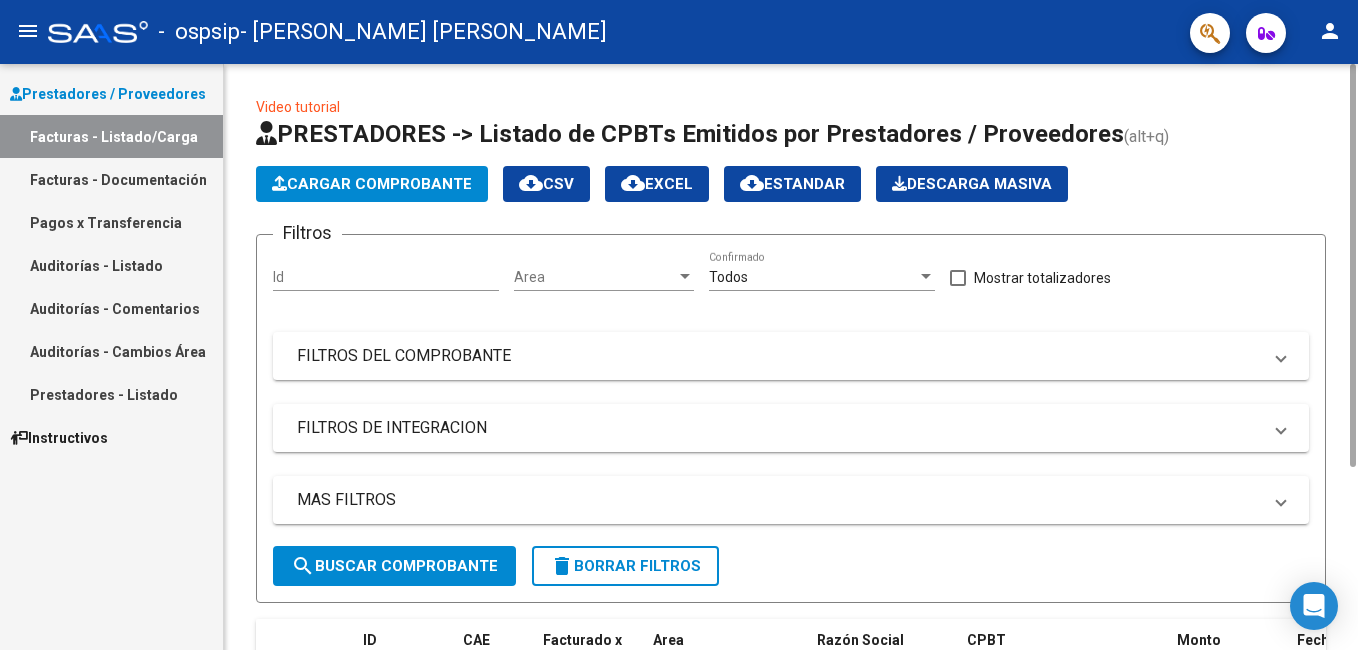 click on "Cargar Comprobante" 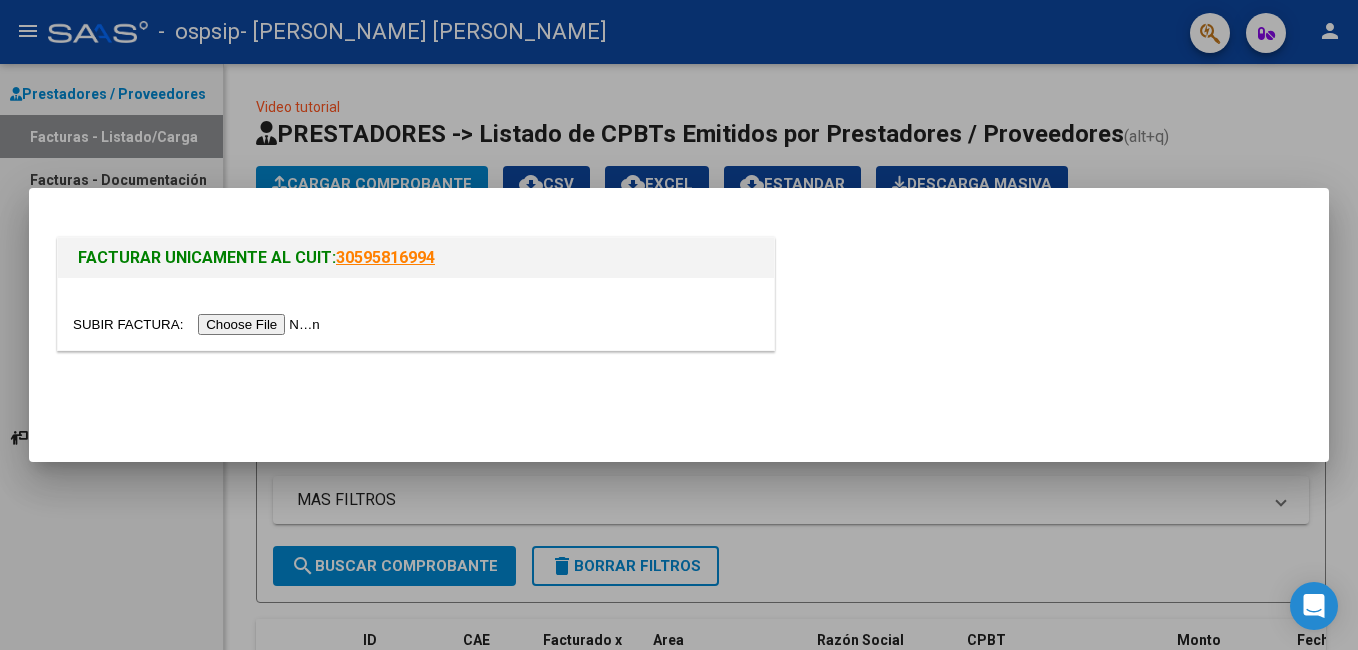 click at bounding box center [199, 324] 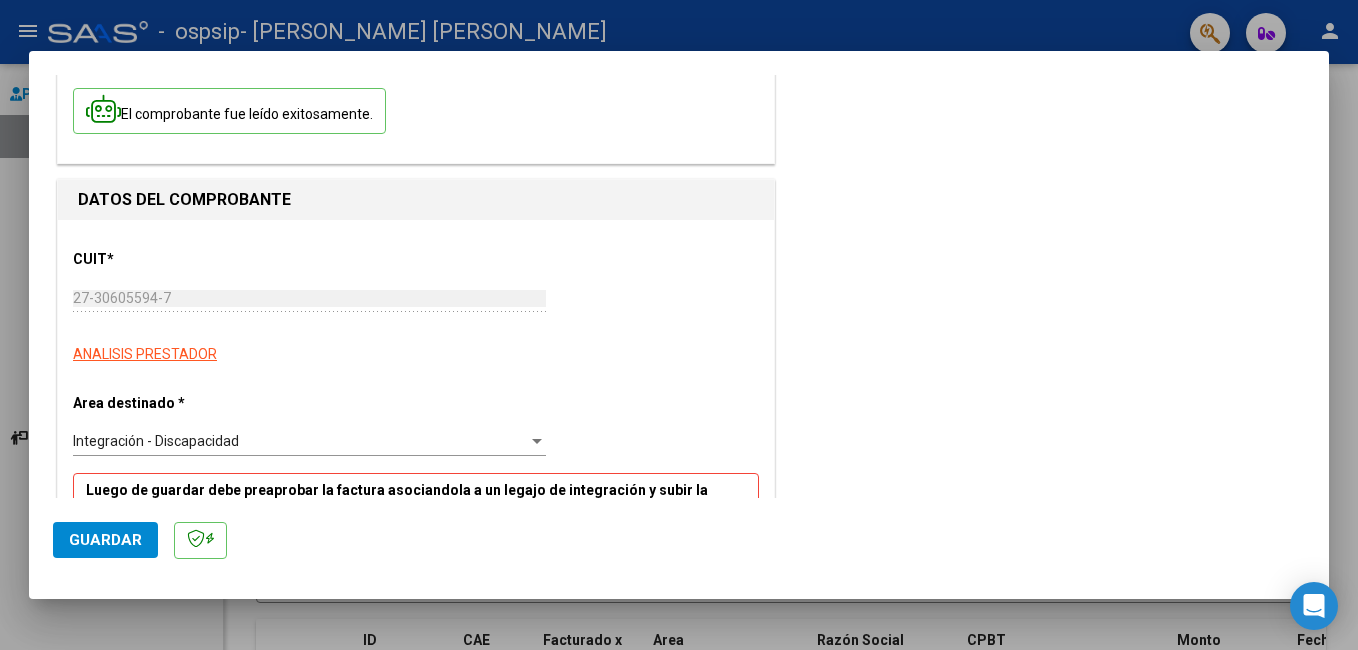 scroll, scrollTop: 0, scrollLeft: 0, axis: both 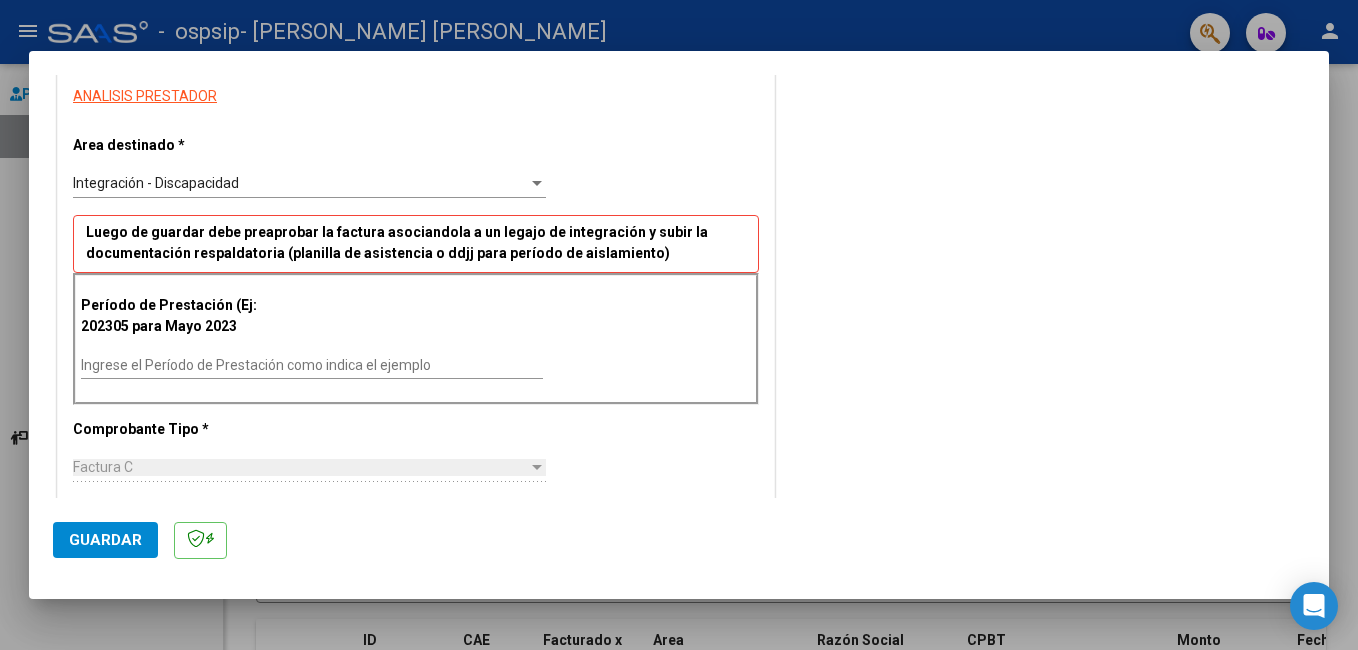 click on "Ingrese el Período de Prestación como indica el ejemplo" at bounding box center [312, 365] 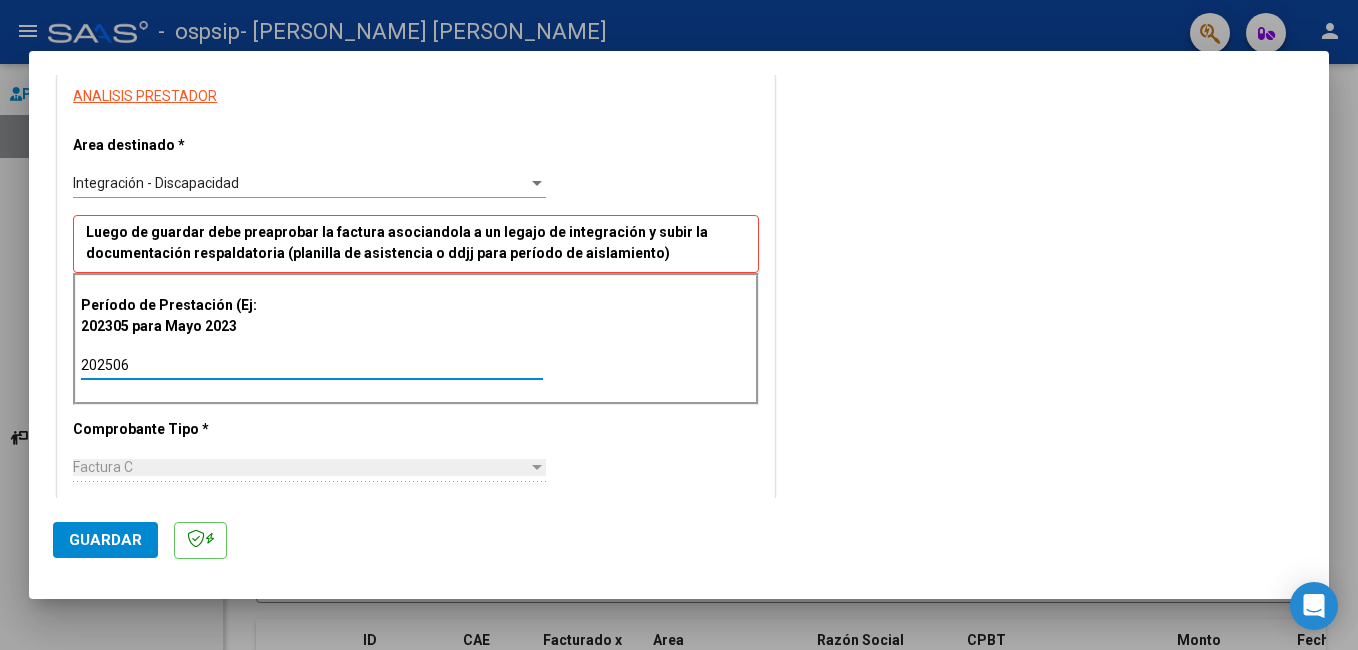 type on "202506" 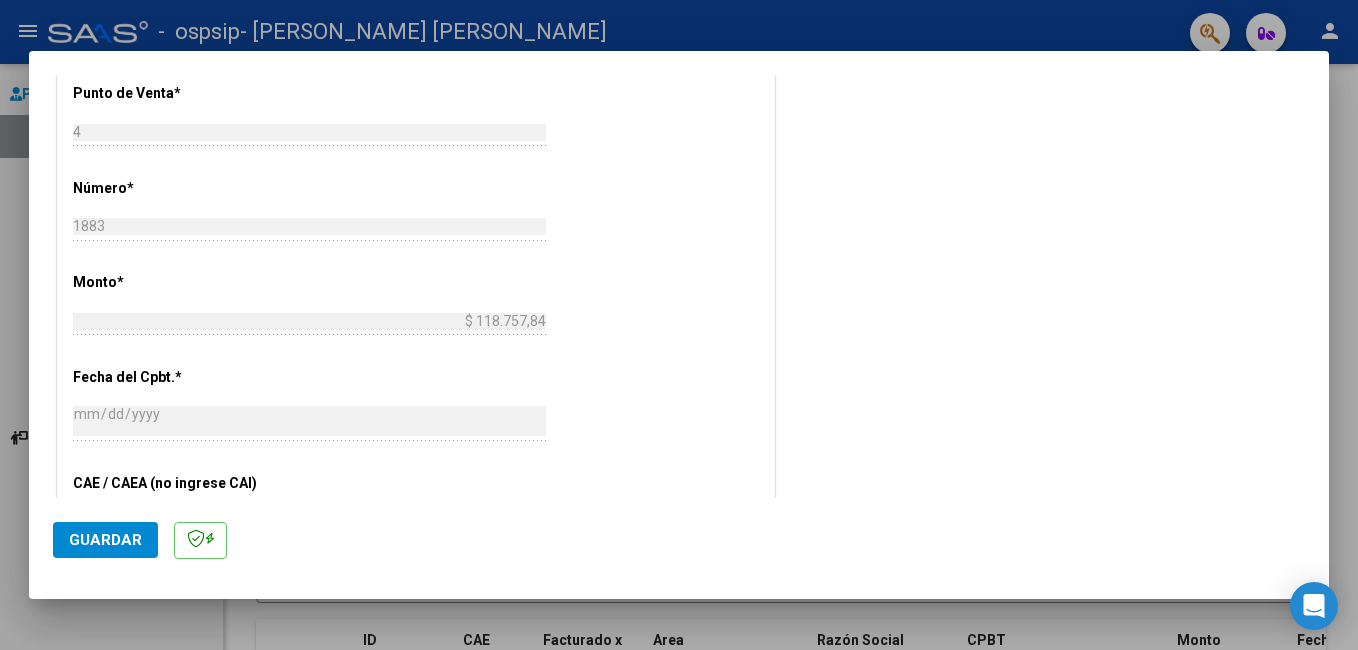 scroll, scrollTop: 826, scrollLeft: 0, axis: vertical 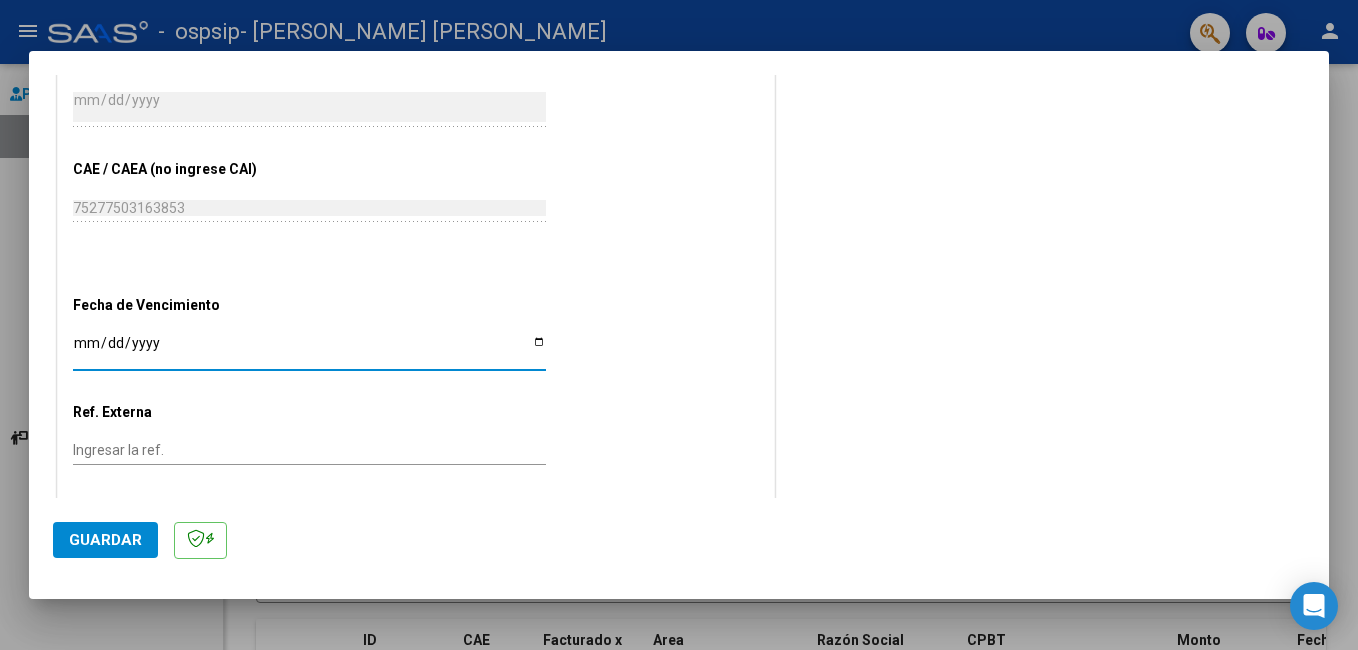 click on "Ingresar la fecha" at bounding box center (309, 350) 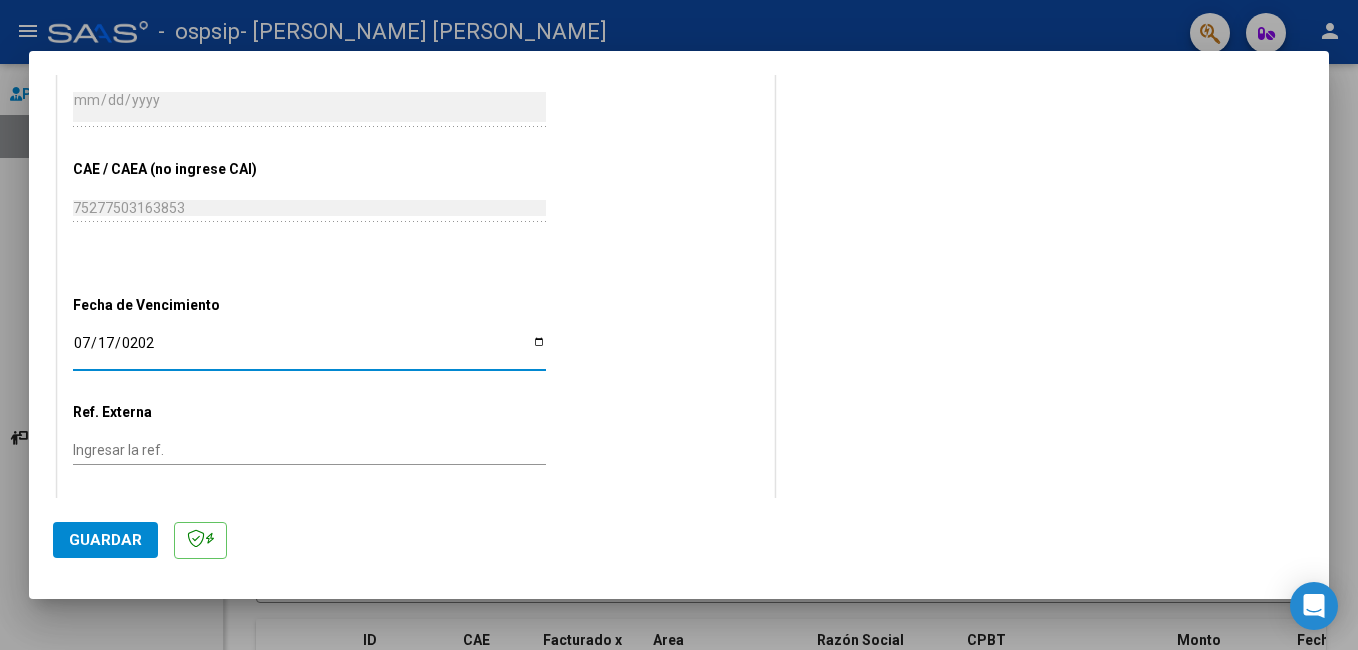 type on "[DATE]" 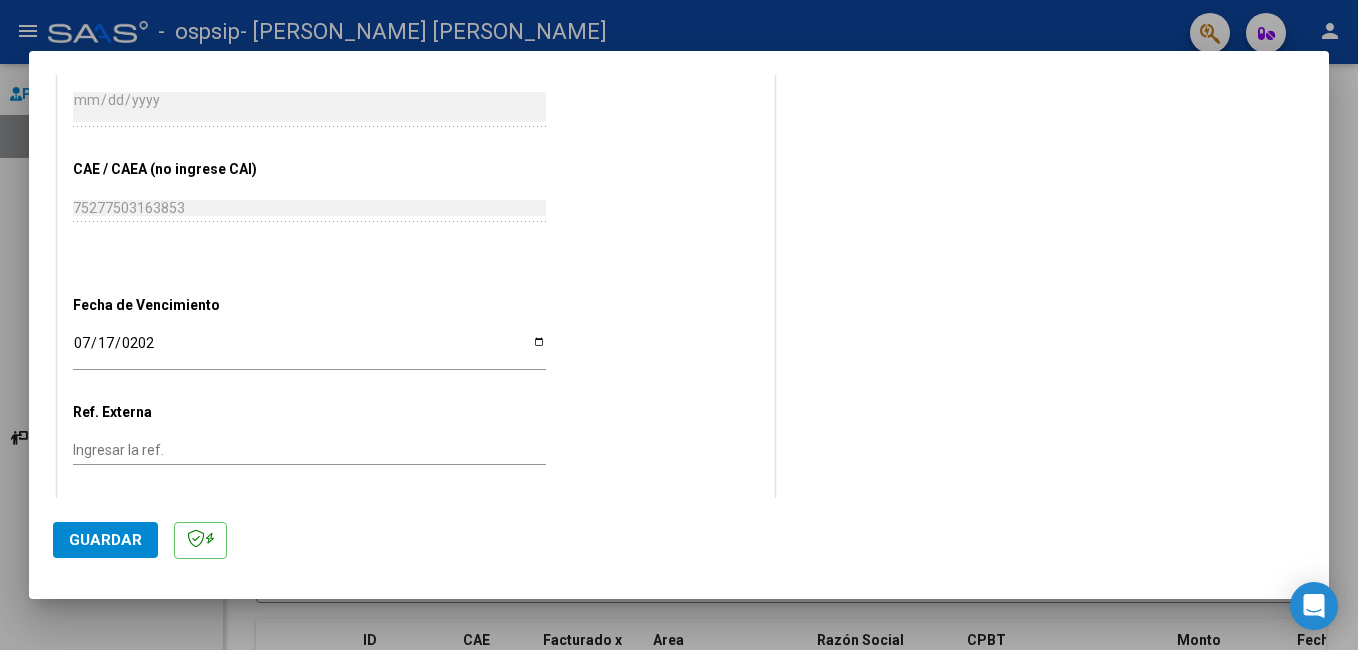 click on "CUIT  *   27-30605594-7 Ingresar CUIT  ANALISIS PRESTADOR  Area destinado * Integración - Discapacidad Seleccionar Area Luego de guardar debe preaprobar la factura asociandola a un legajo de integración y subir la documentación respaldatoria (planilla de asistencia o ddjj para período de aislamiento)  Período de Prestación (Ej: 202305 para [DATE]    202506 Ingrese el Período de Prestación como indica el ejemplo   Comprobante Tipo * Factura C Seleccionar Tipo Punto de Venta  *   4 Ingresar el Nro.  Número  *   1883 Ingresar el Nro.  Monto  *   $ 118.757,84 Ingresar el [GEOGRAPHIC_DATA].  *   [DATE] Ingresar la fecha  CAE / CAEA (no ingrese CAI)    75277503163853 Ingresar el CAE o CAEA (no ingrese CAI)  Fecha de Vencimiento    [DATE] Ingresar la fecha  Ref. Externa    Ingresar la ref.  N° Liquidación    Ingresar el N° Liquidación" at bounding box center [416, -96] 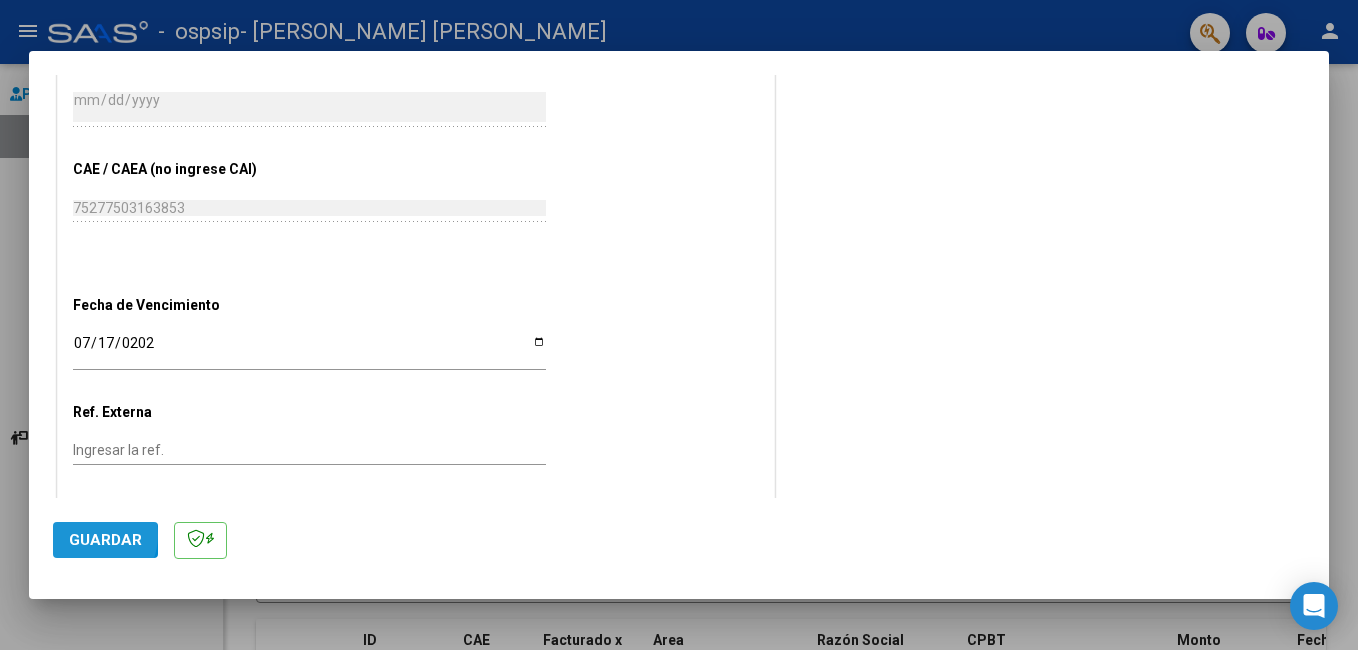 click on "Guardar" 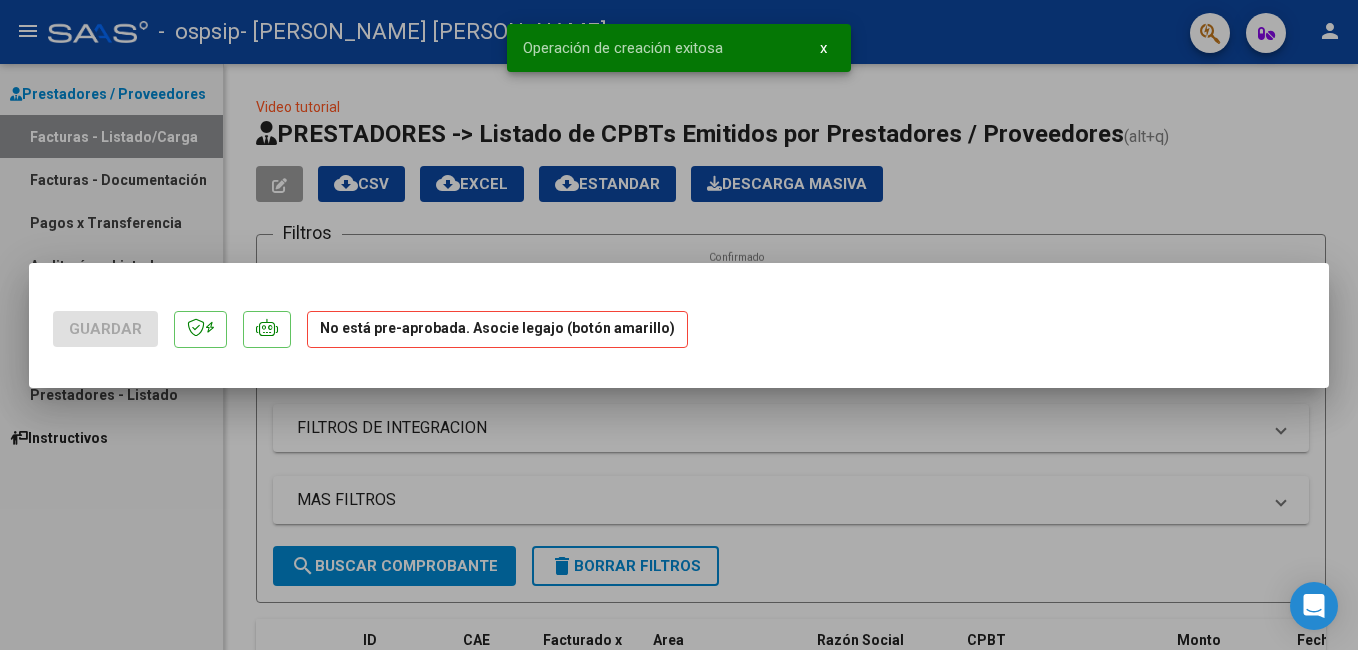 scroll, scrollTop: 0, scrollLeft: 0, axis: both 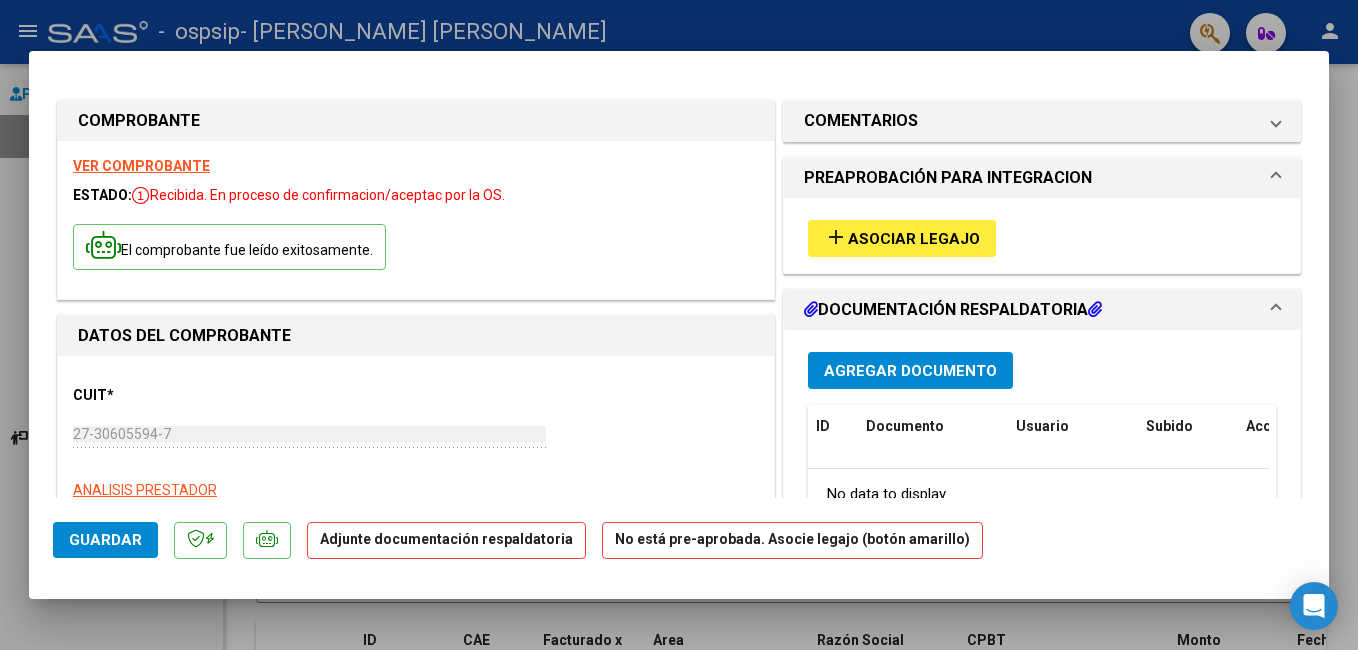 click on "Asociar Legajo" at bounding box center [914, 239] 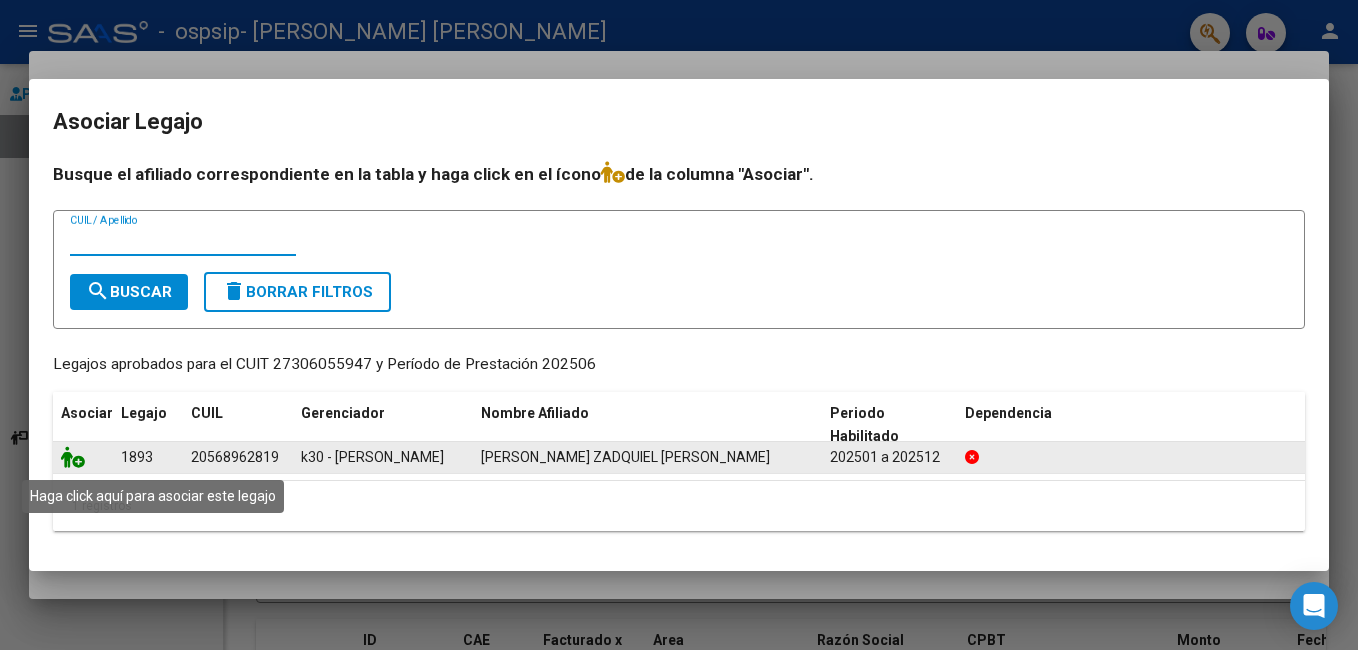 click 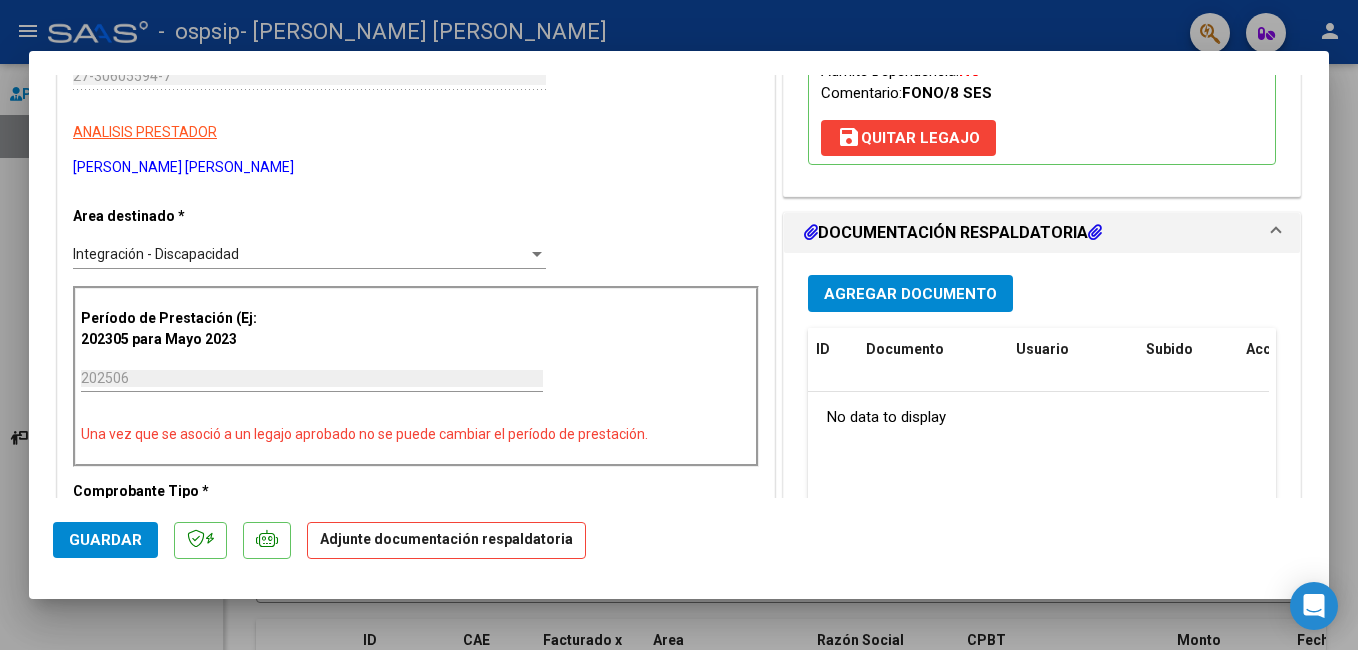 scroll, scrollTop: 394, scrollLeft: 0, axis: vertical 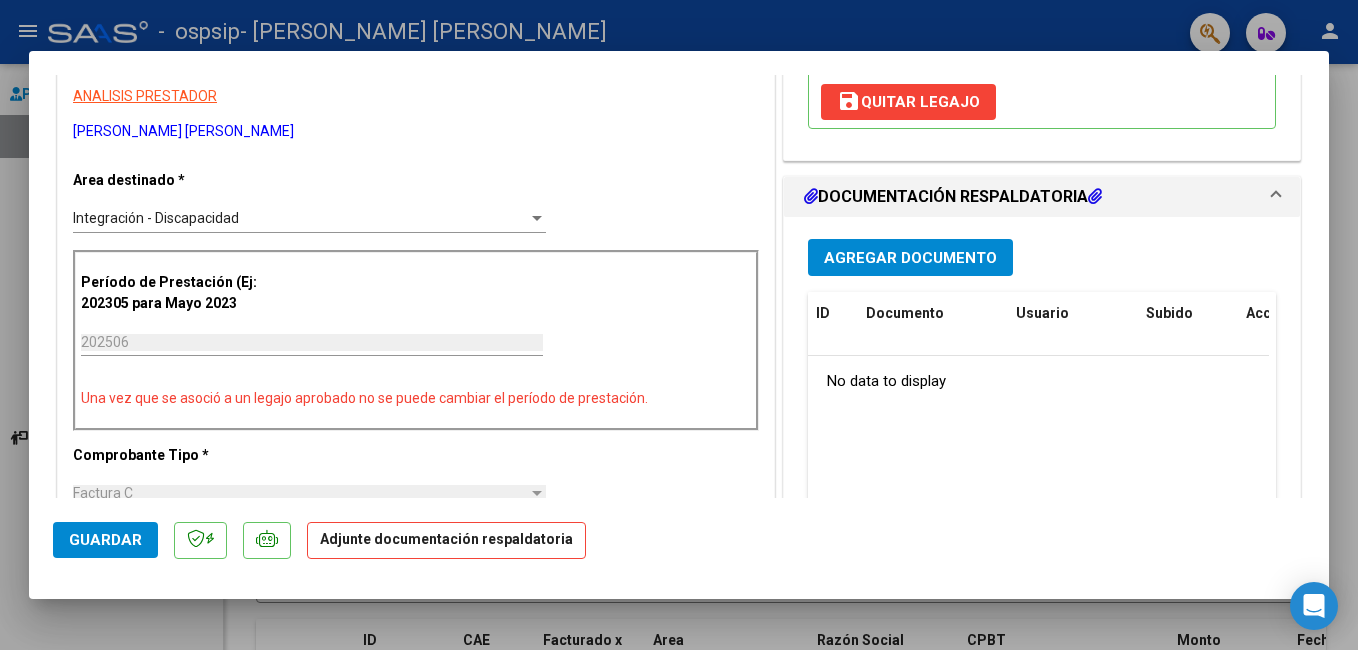 click on "Agregar Documento" at bounding box center (910, 258) 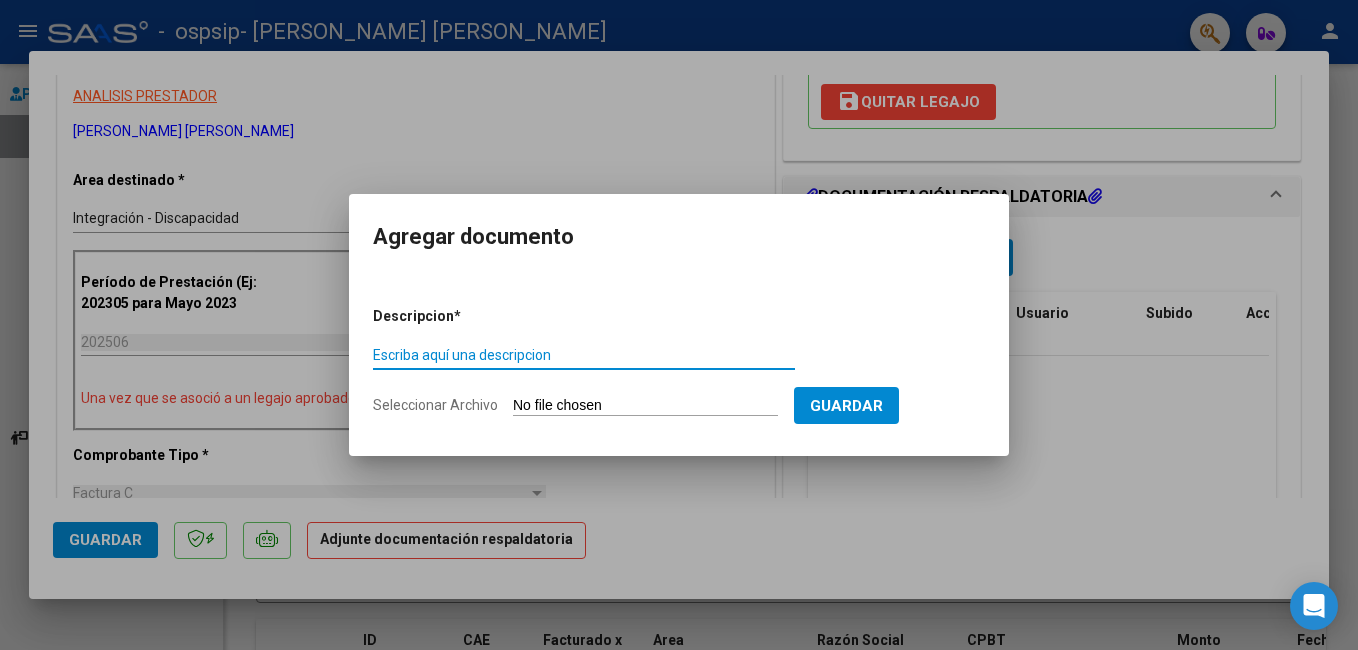 click on "Escriba aquí una descripcion" at bounding box center [584, 355] 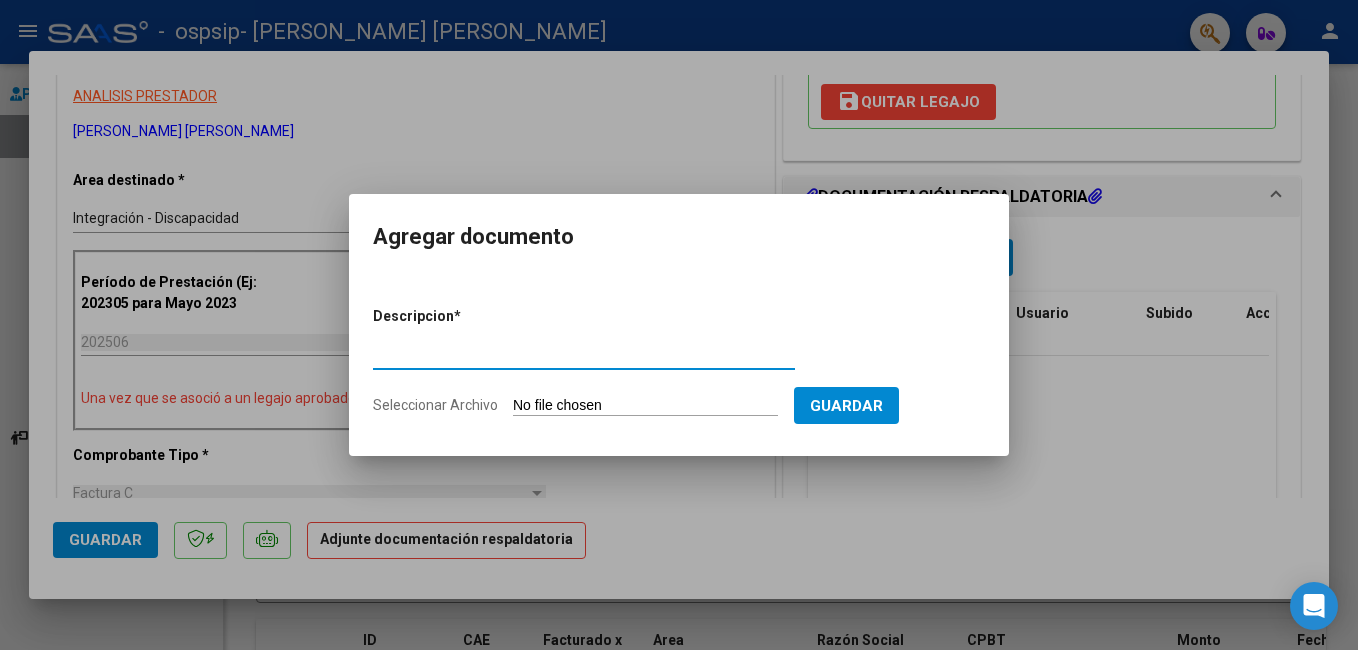 type on "asistencia" 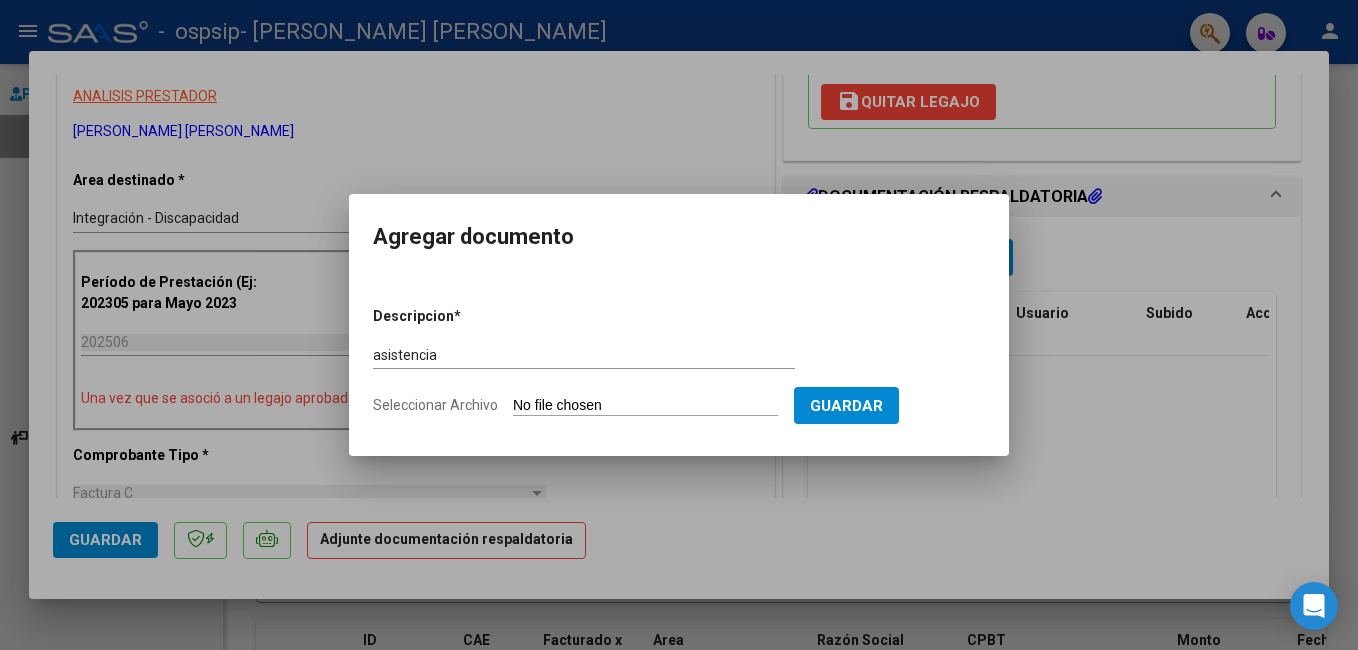 click on "Seleccionar Archivo" 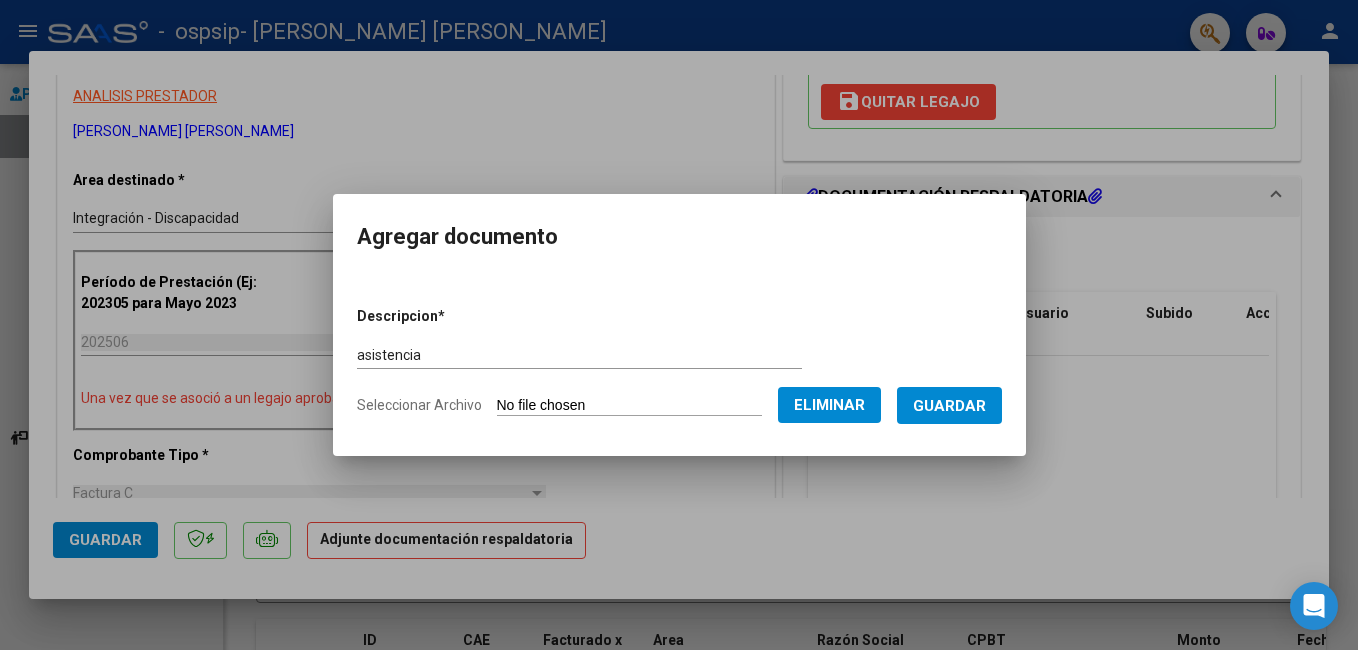 click on "Guardar" at bounding box center (949, 406) 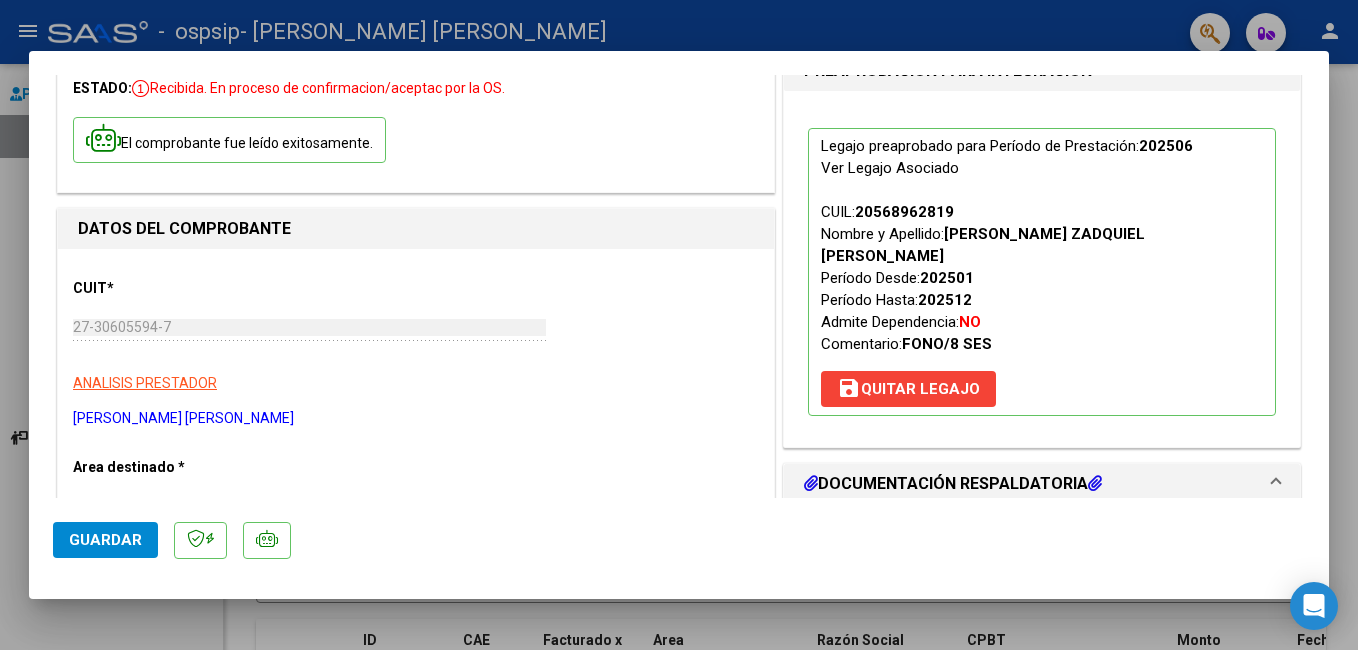 scroll, scrollTop: 0, scrollLeft: 0, axis: both 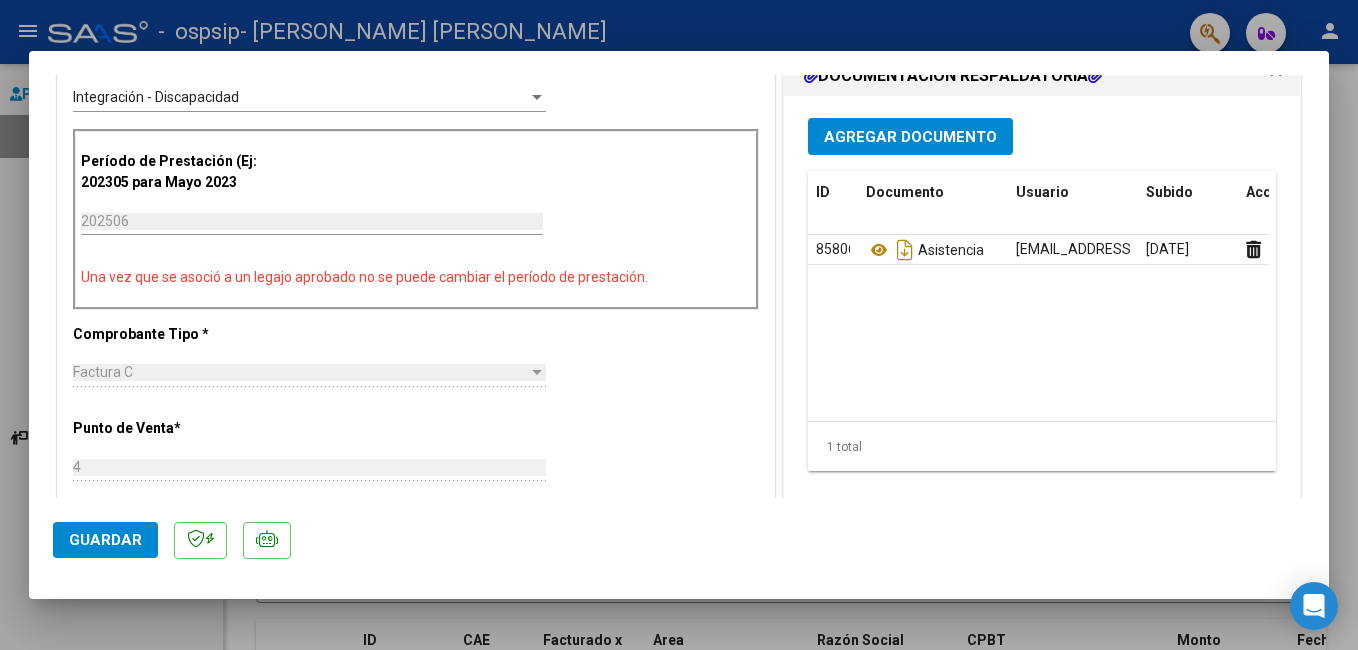 click on "Guardar" 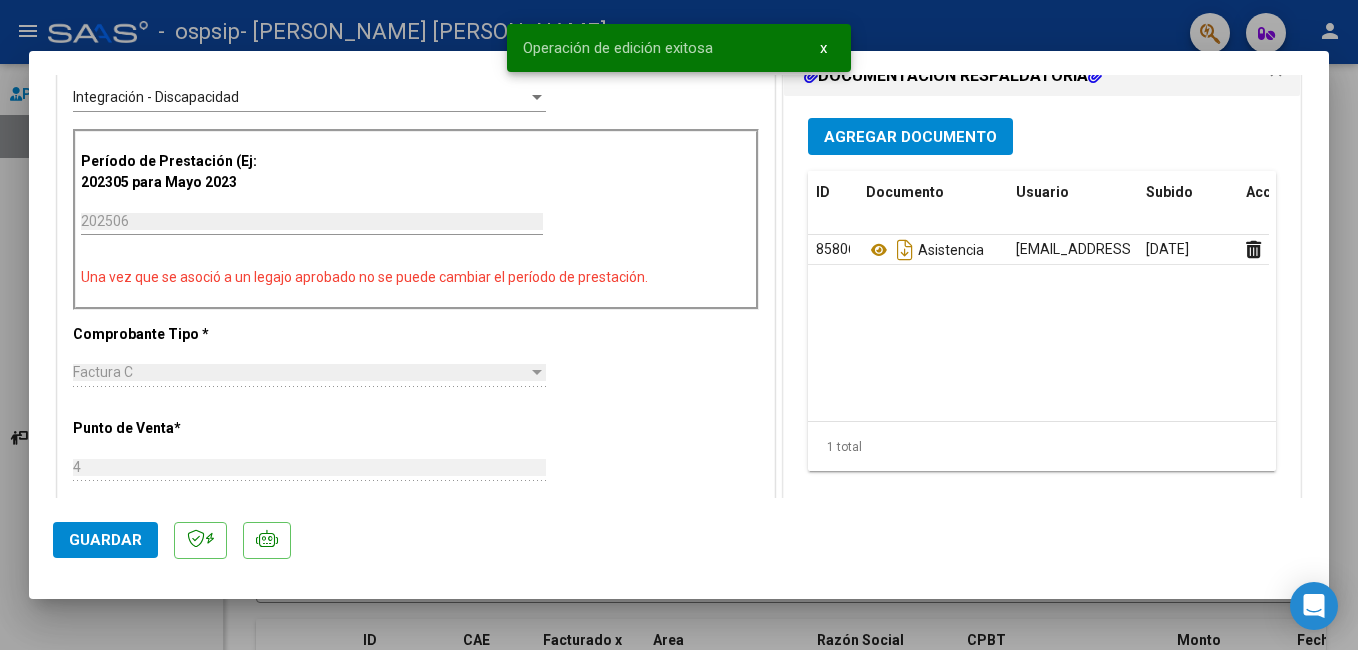 click at bounding box center [679, 325] 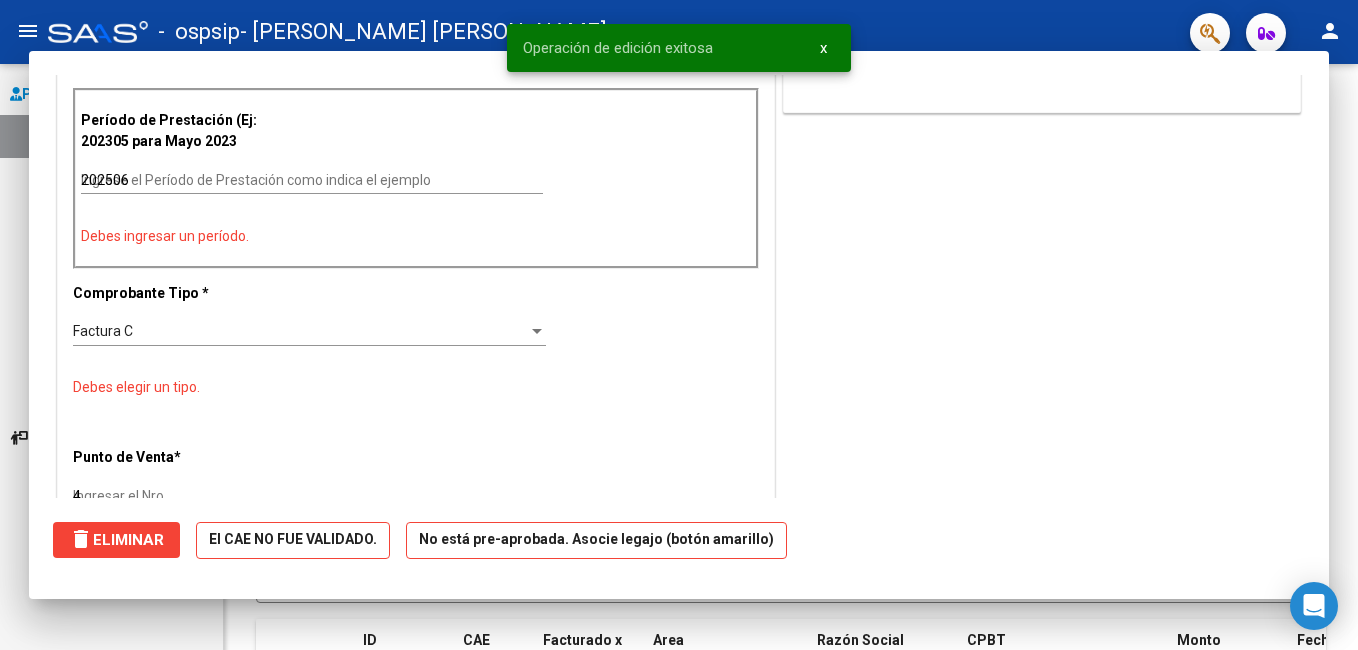 type 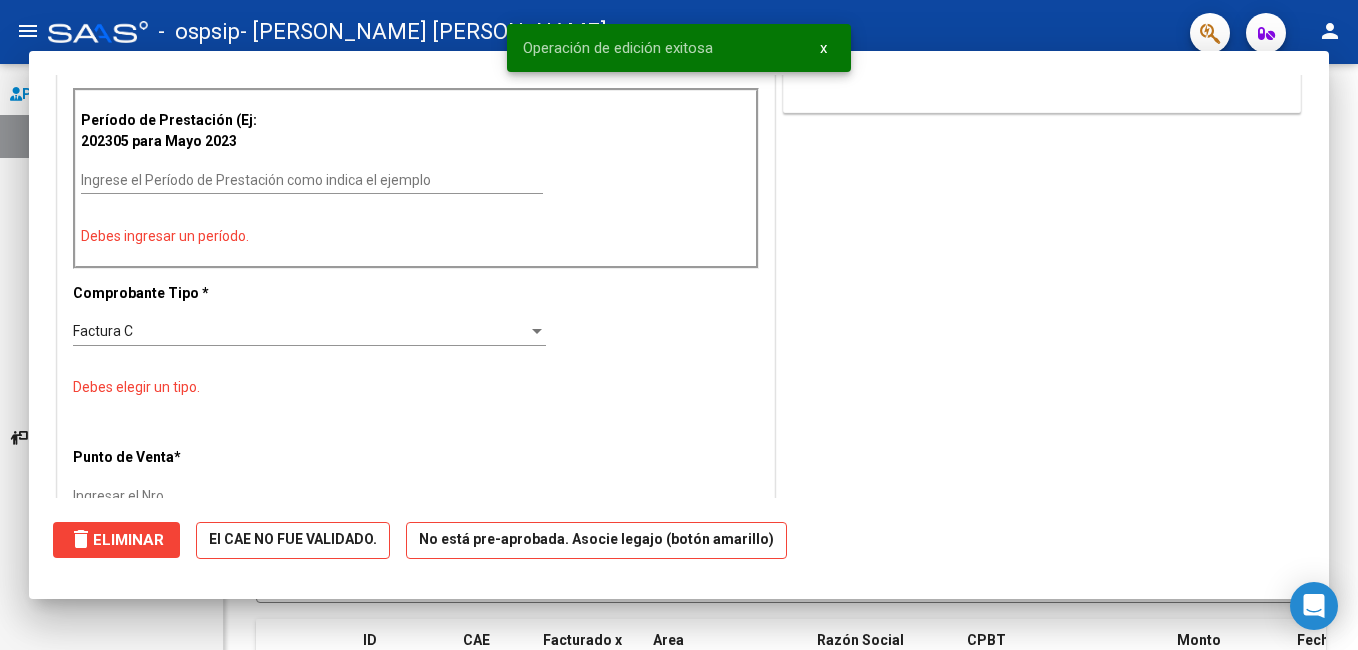 scroll, scrollTop: 0, scrollLeft: 0, axis: both 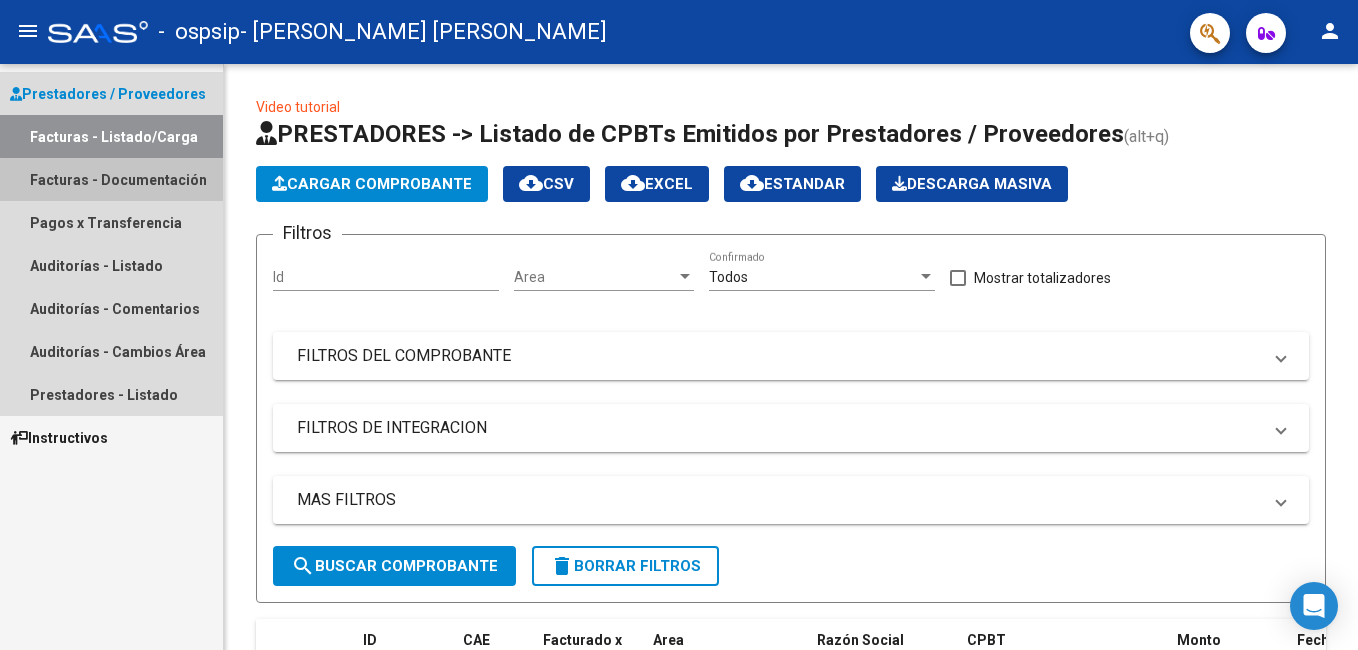 click on "Facturas - Documentación" at bounding box center [111, 179] 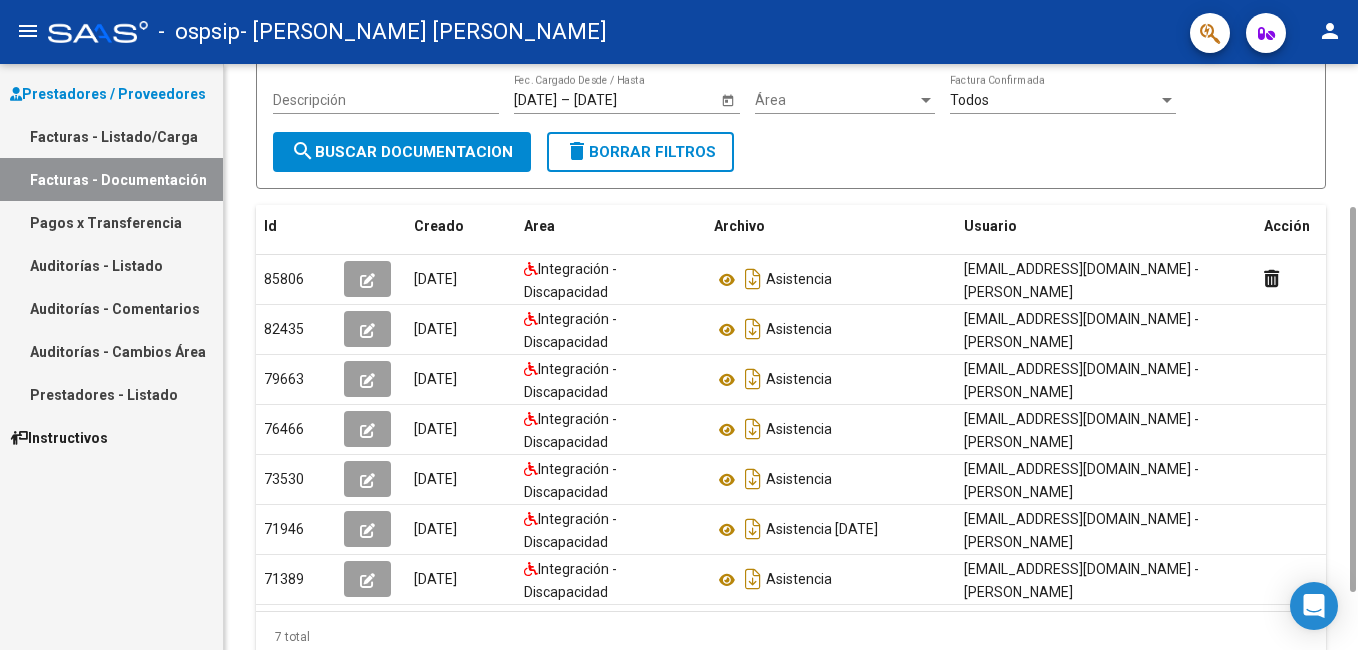 scroll, scrollTop: 212, scrollLeft: 0, axis: vertical 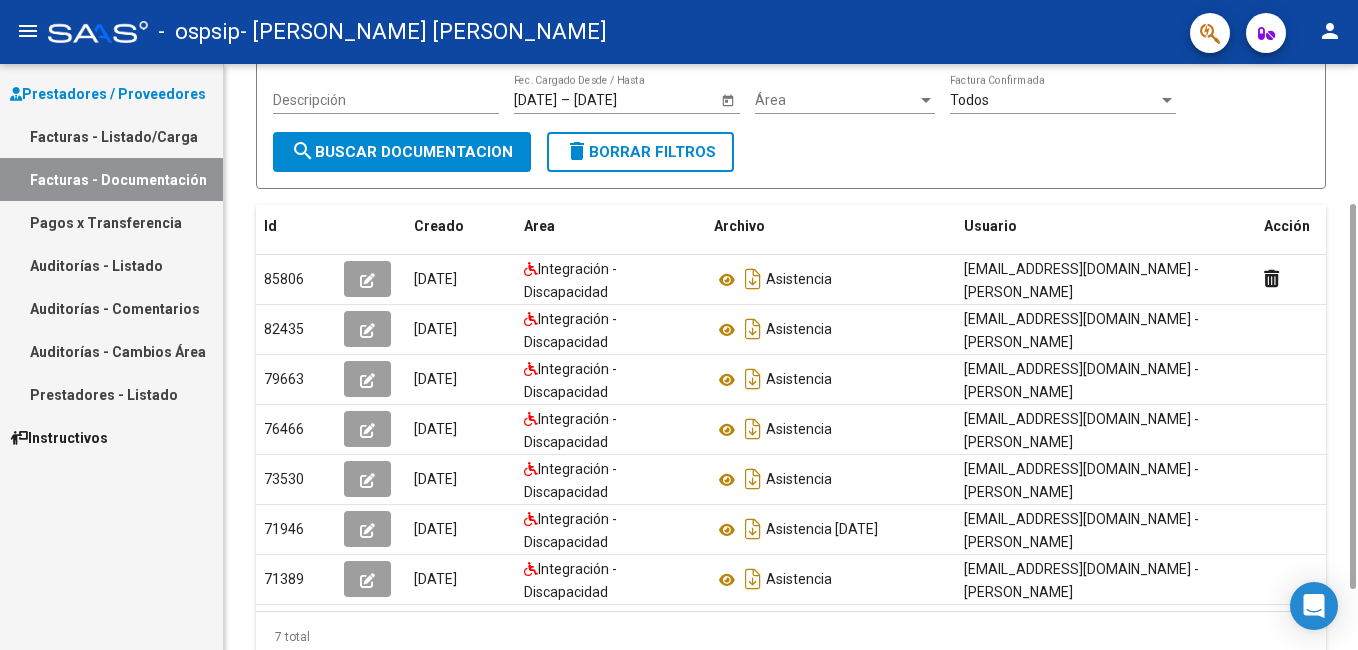 drag, startPoint x: 1351, startPoint y: 288, endPoint x: 1359, endPoint y: 435, distance: 147.21753 